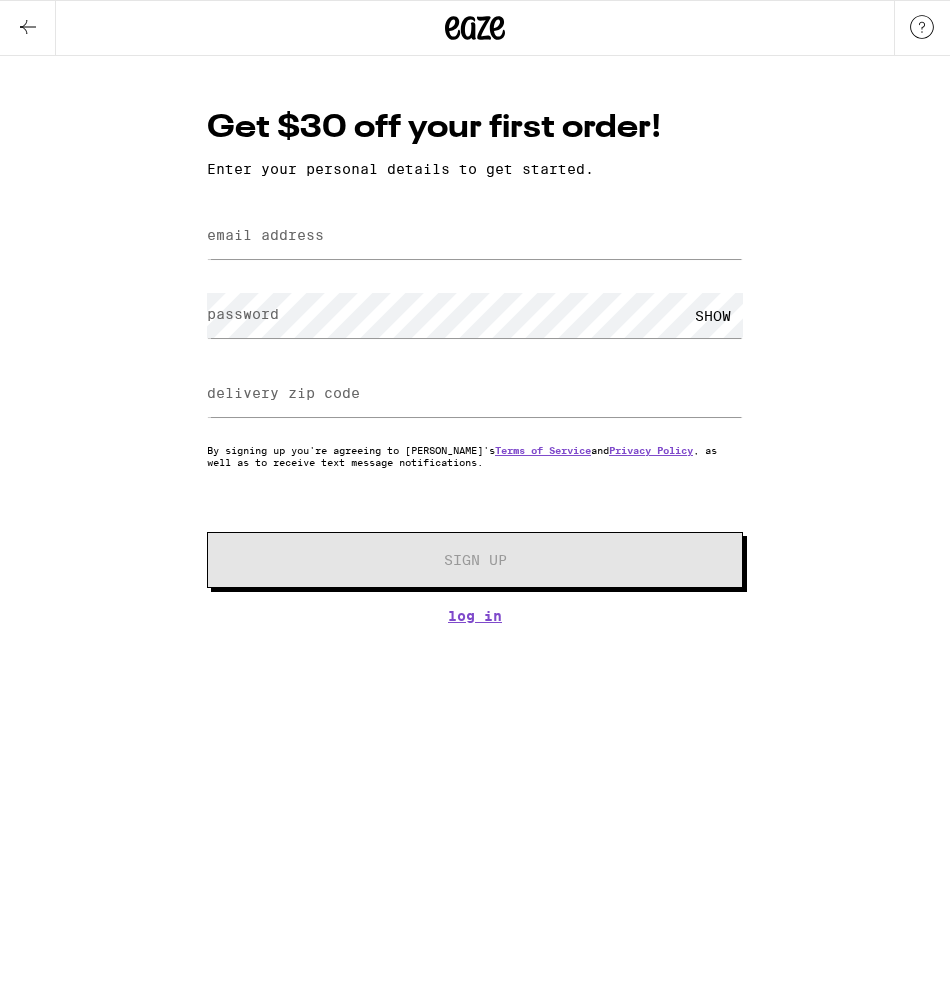 scroll, scrollTop: 0, scrollLeft: 0, axis: both 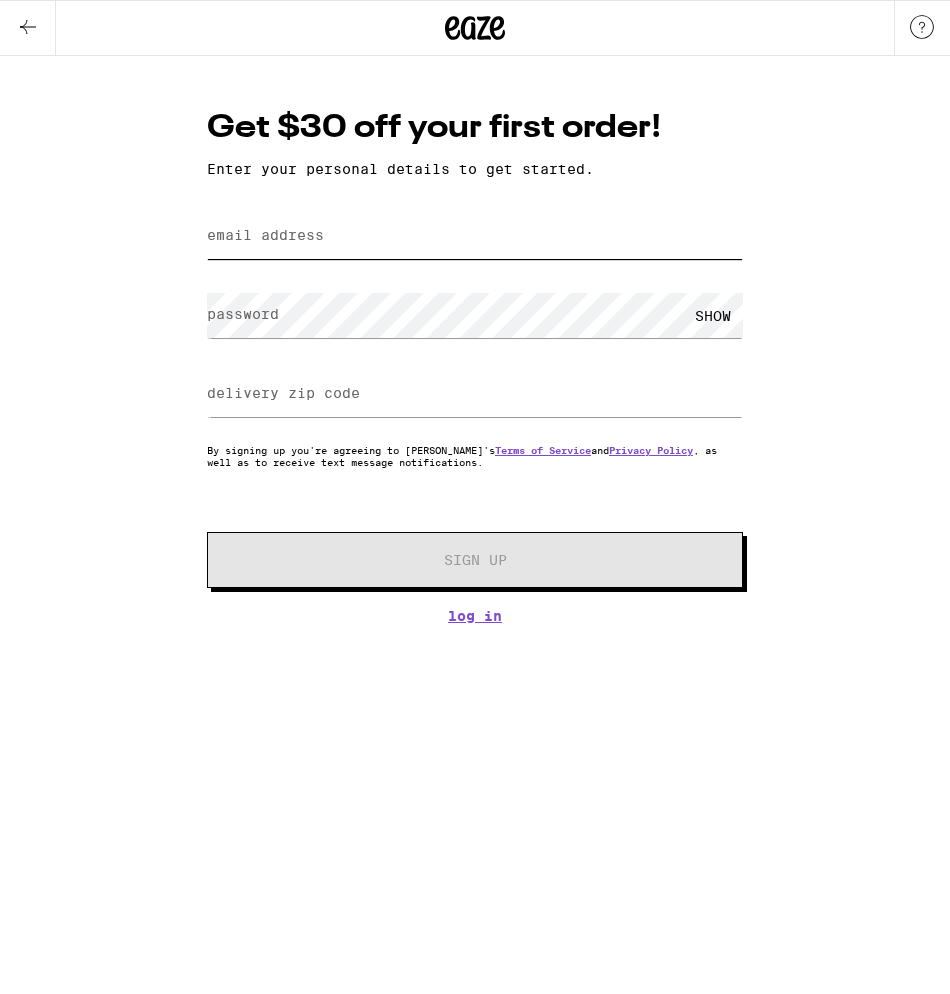 click on "email address" at bounding box center [475, 236] 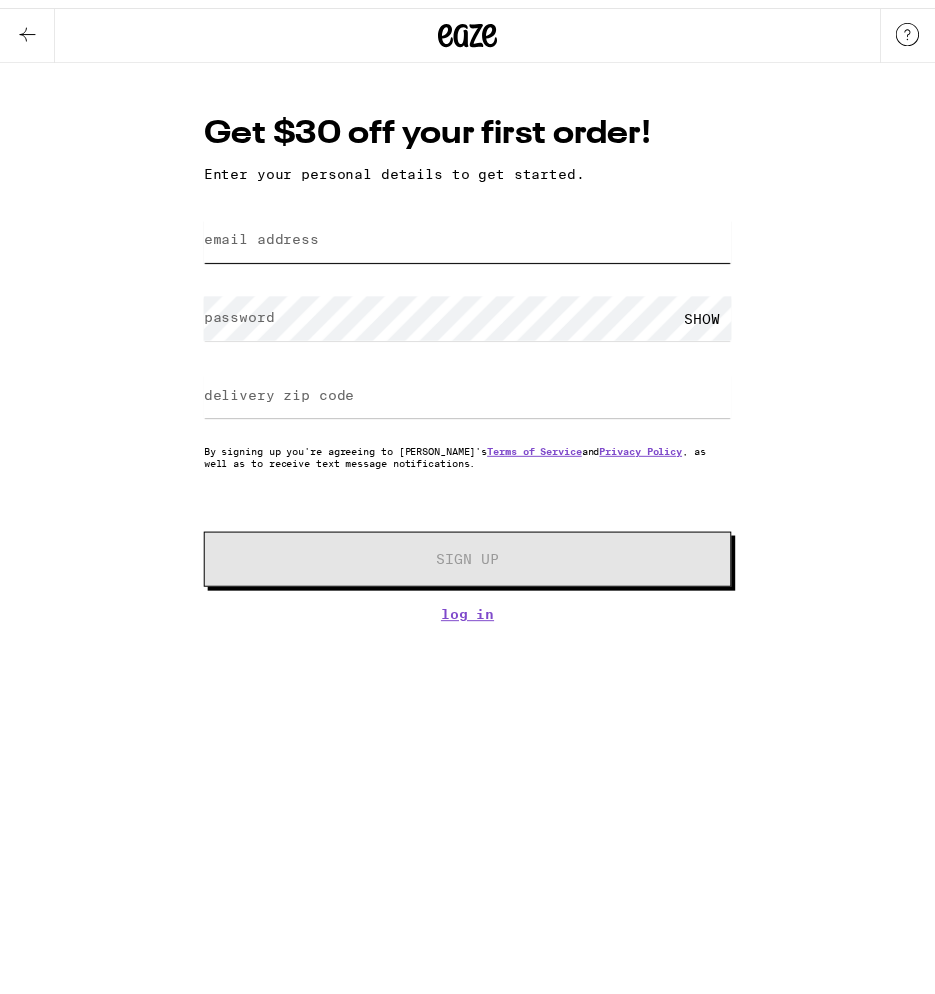 scroll, scrollTop: 0, scrollLeft: 0, axis: both 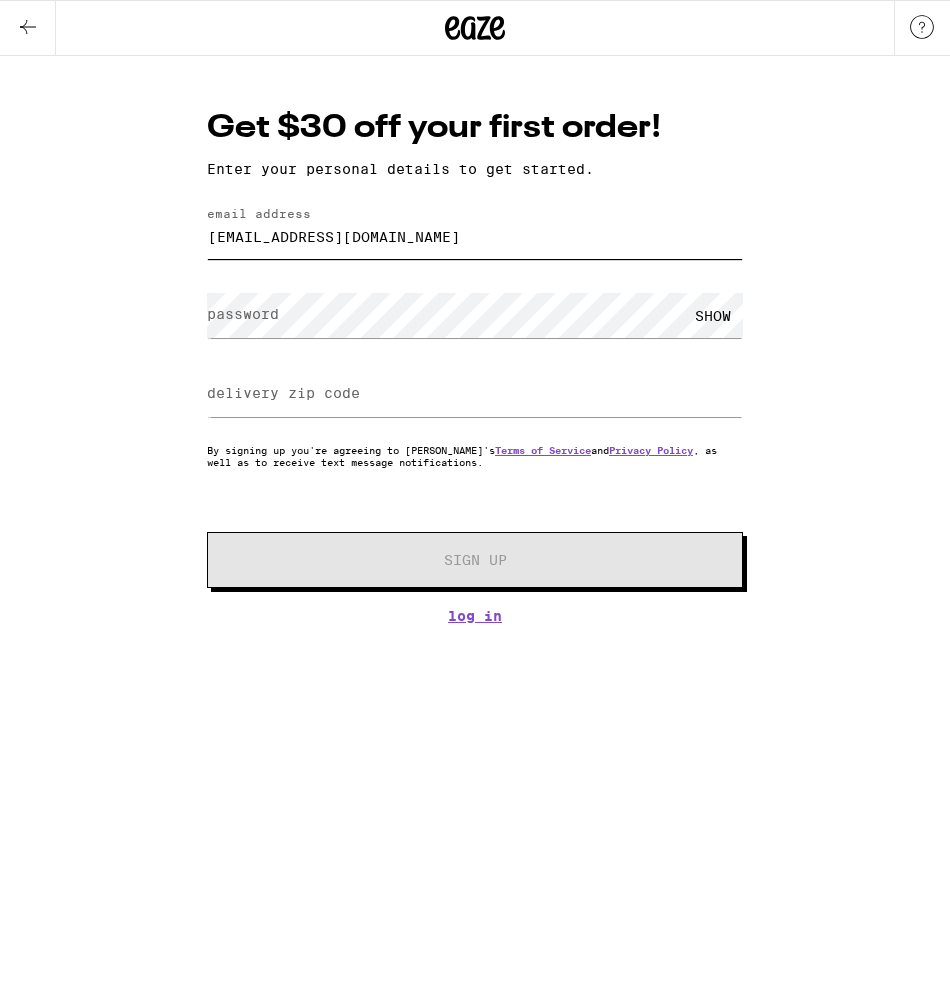 type on "koshervapeco@gmail.com" 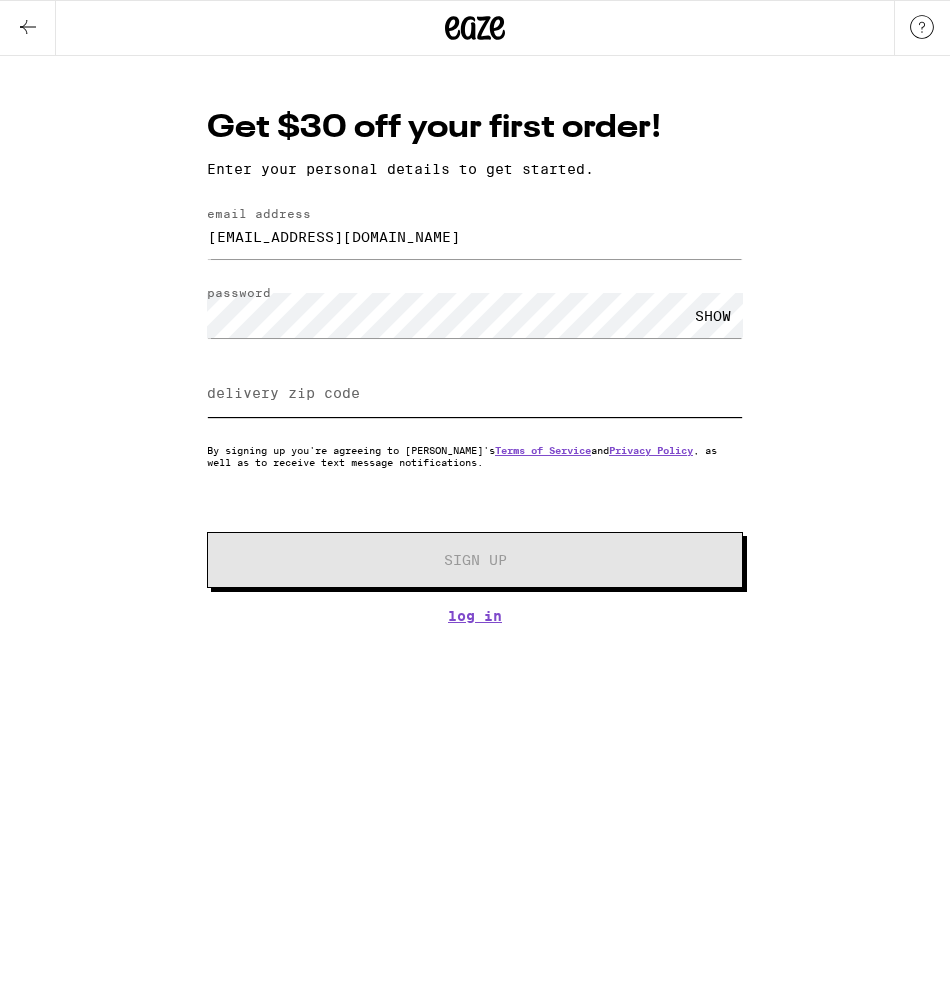 click on "delivery zip code" at bounding box center (475, 394) 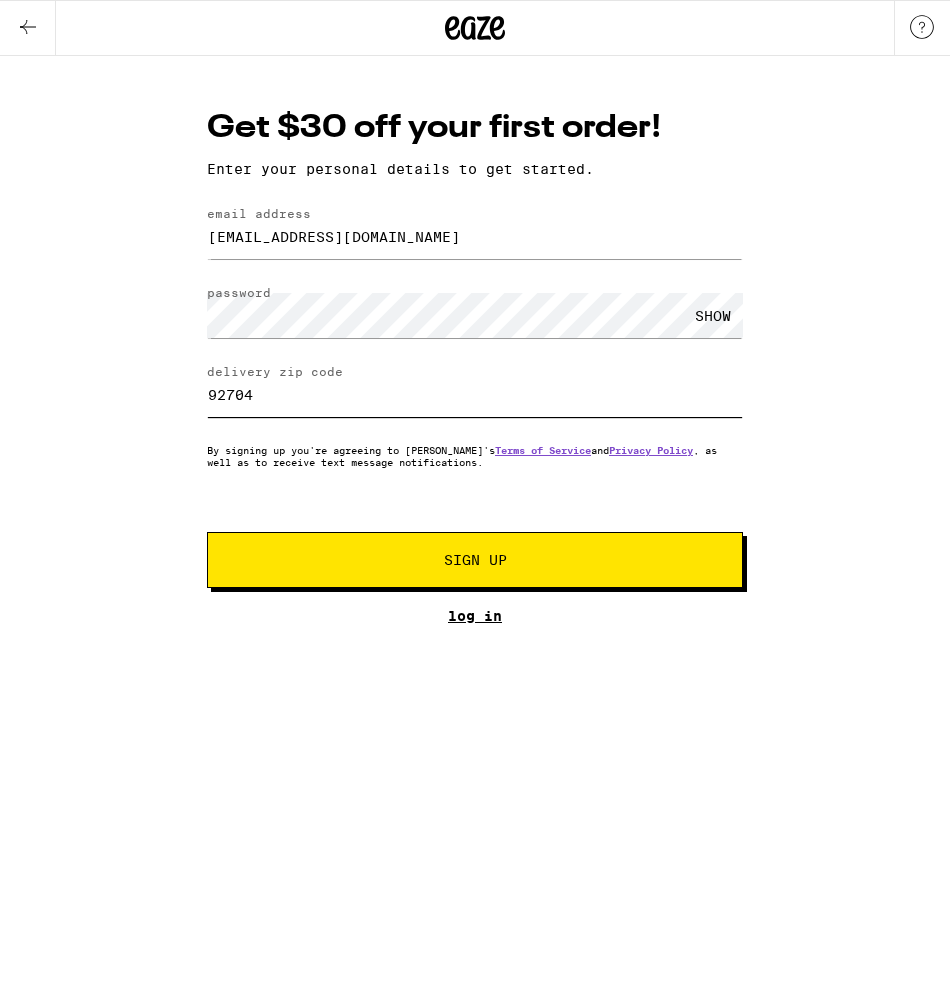 type on "92704" 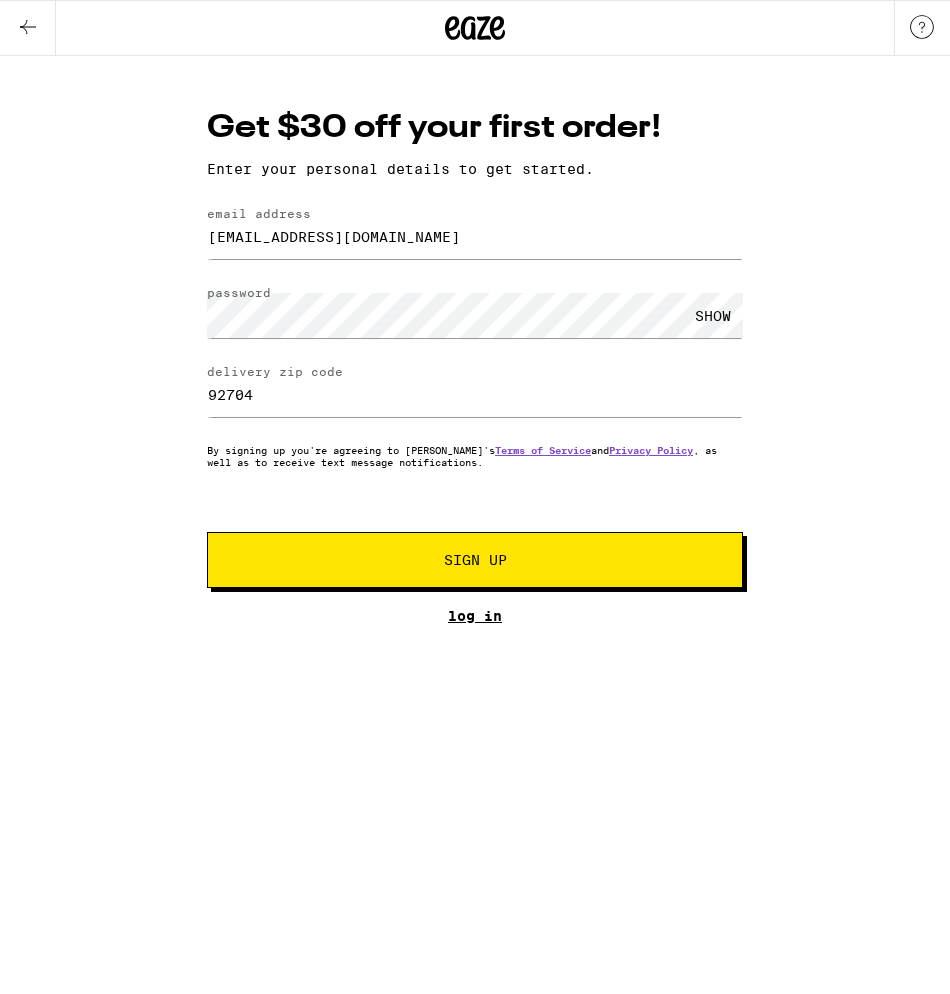 click on "Log In" at bounding box center (475, 616) 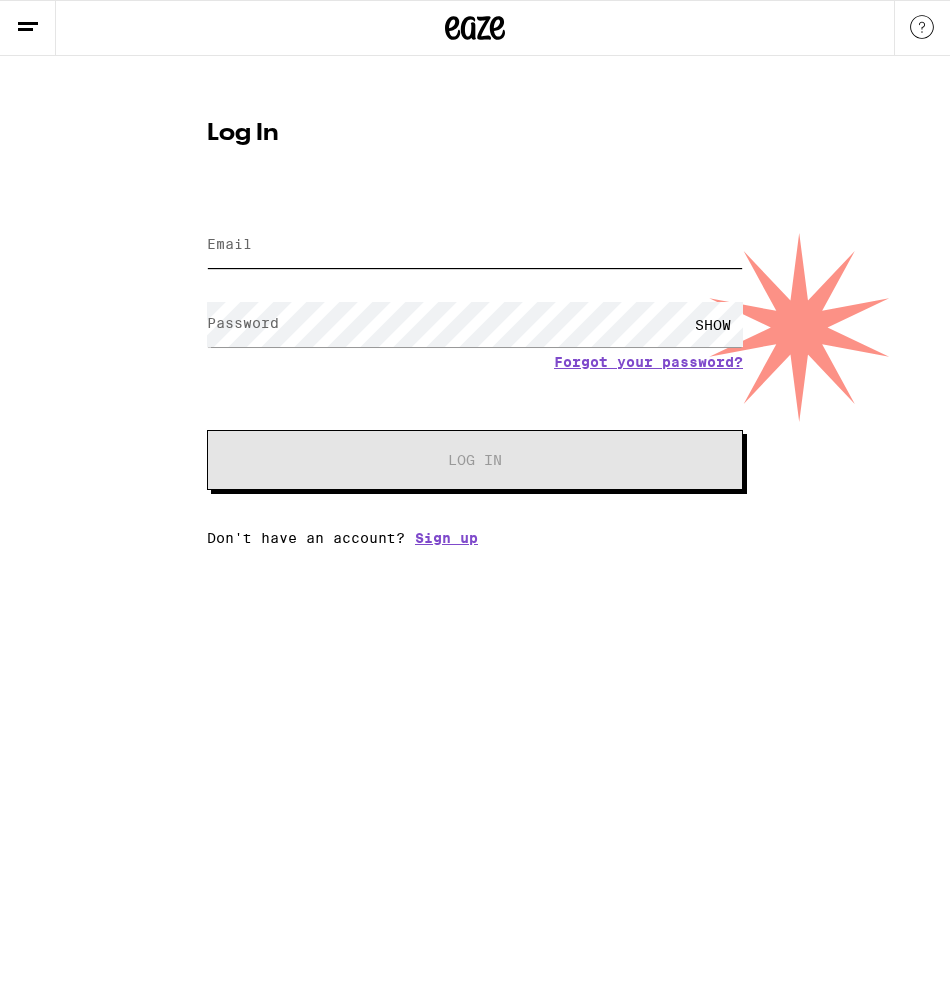 click on "Email" at bounding box center [475, 245] 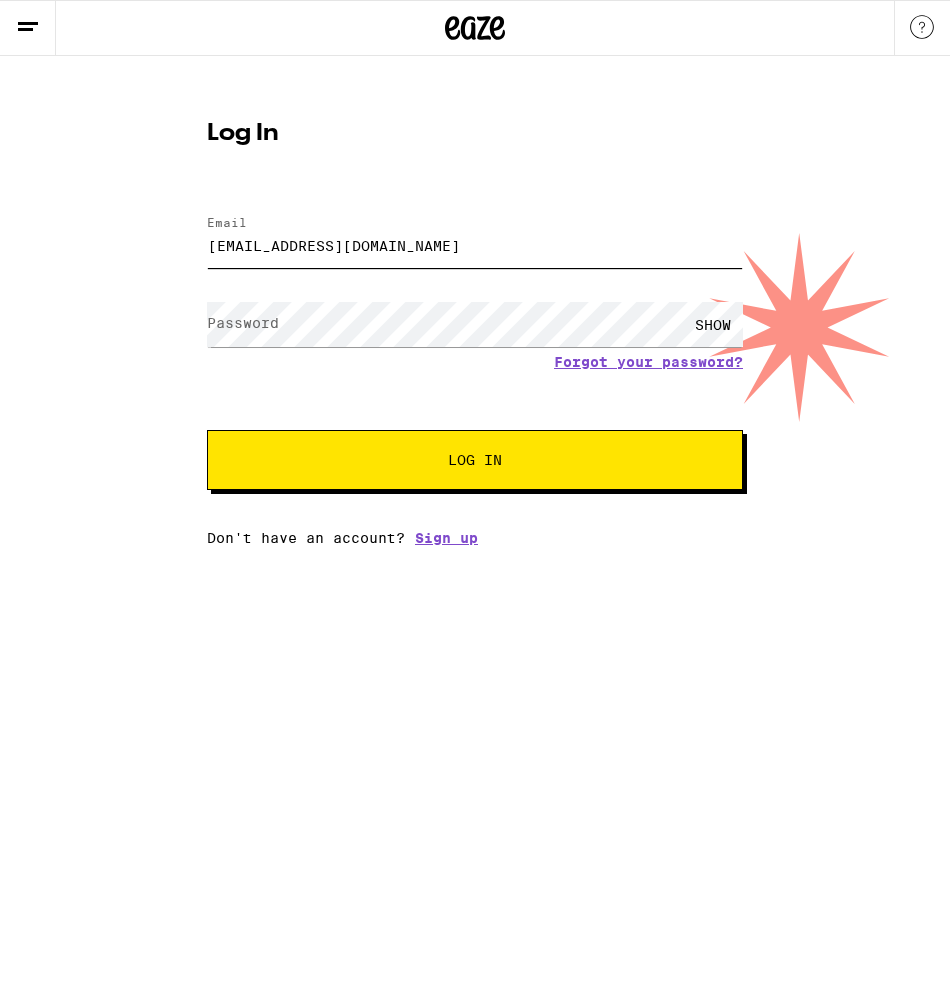 type on "koshervapeco@gmail.com" 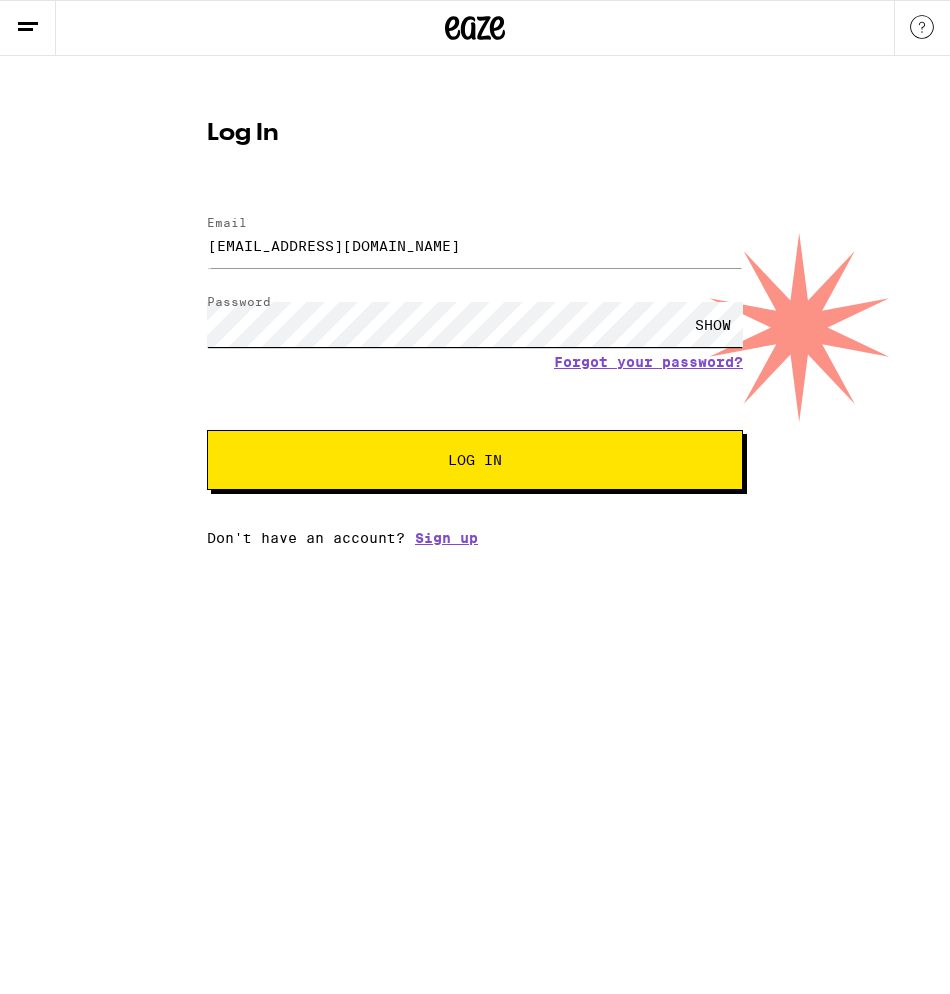 click on "Log In" at bounding box center [475, 460] 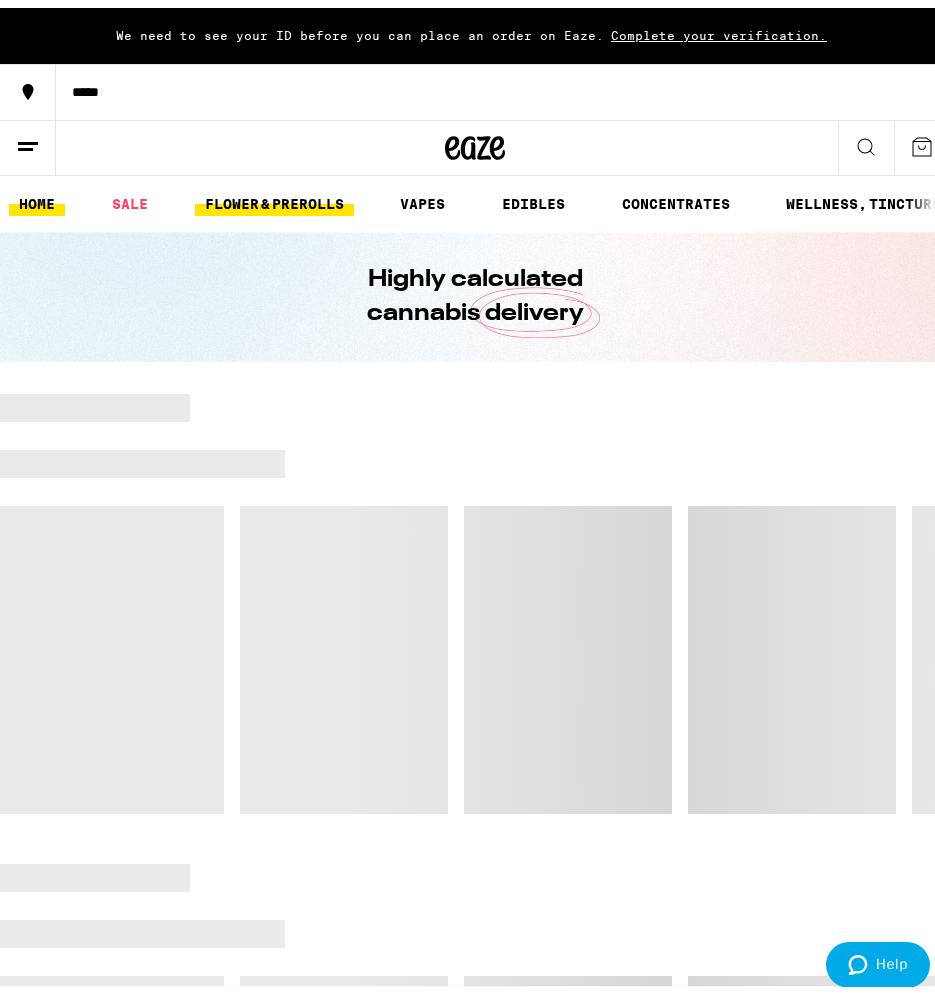 click on "FLOWER & PREROLLS" at bounding box center (274, 196) 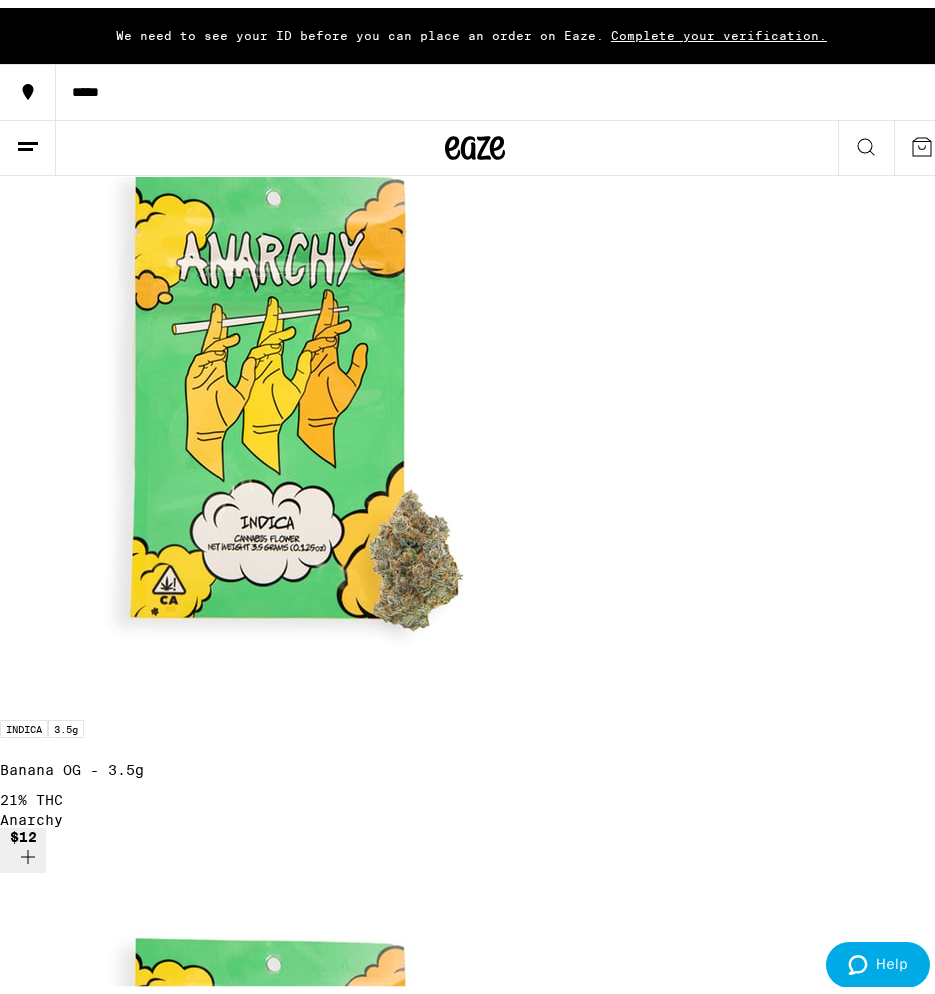 scroll, scrollTop: 579, scrollLeft: 0, axis: vertical 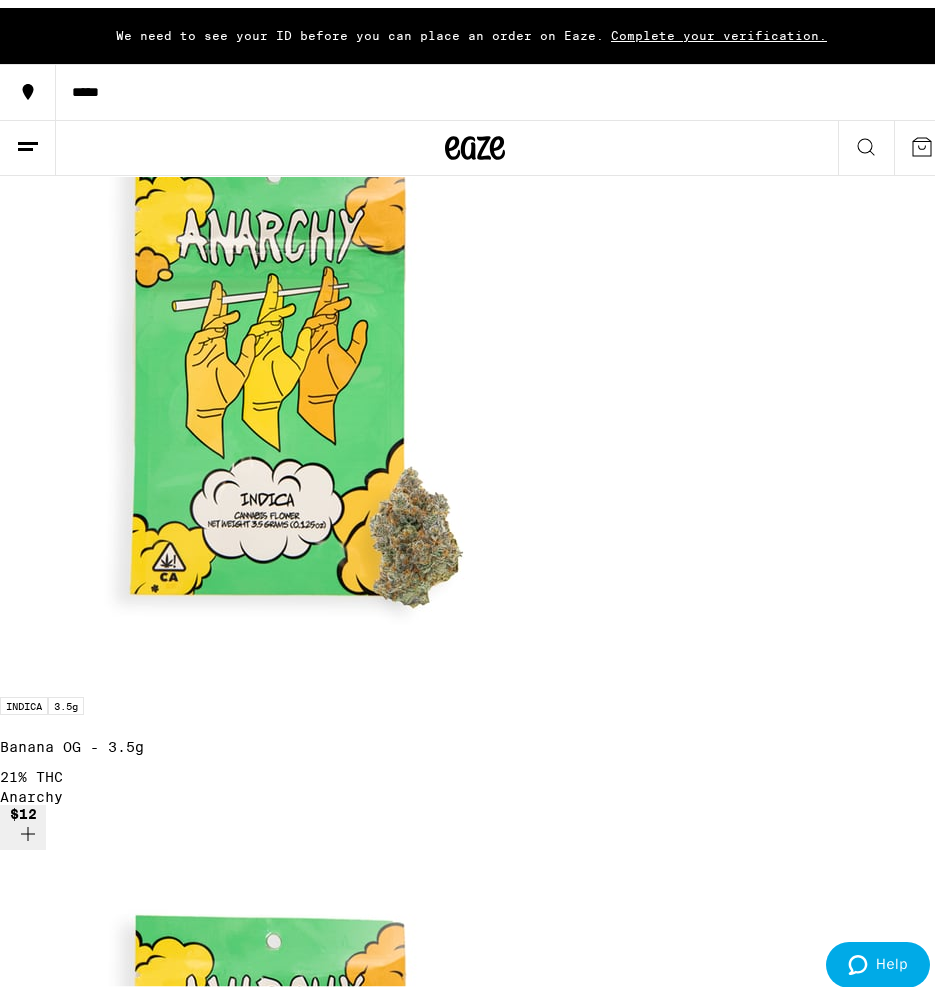 click 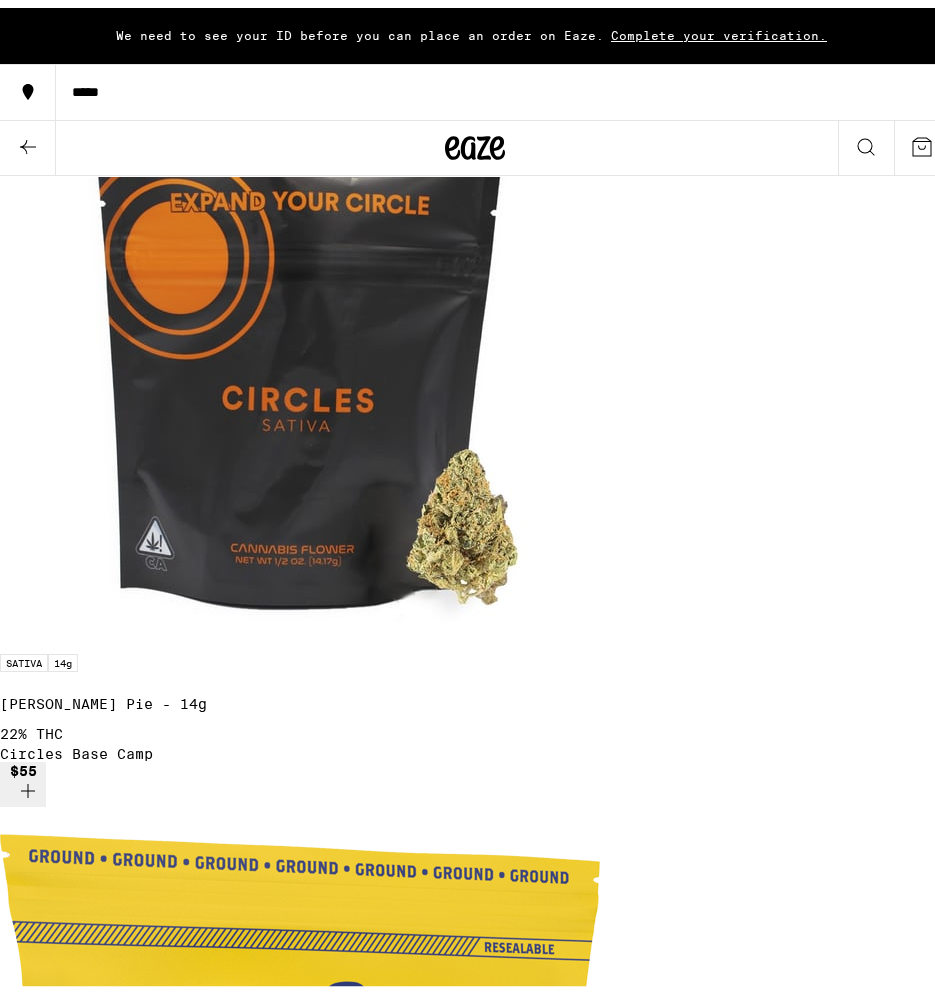 scroll, scrollTop: 0, scrollLeft: 0, axis: both 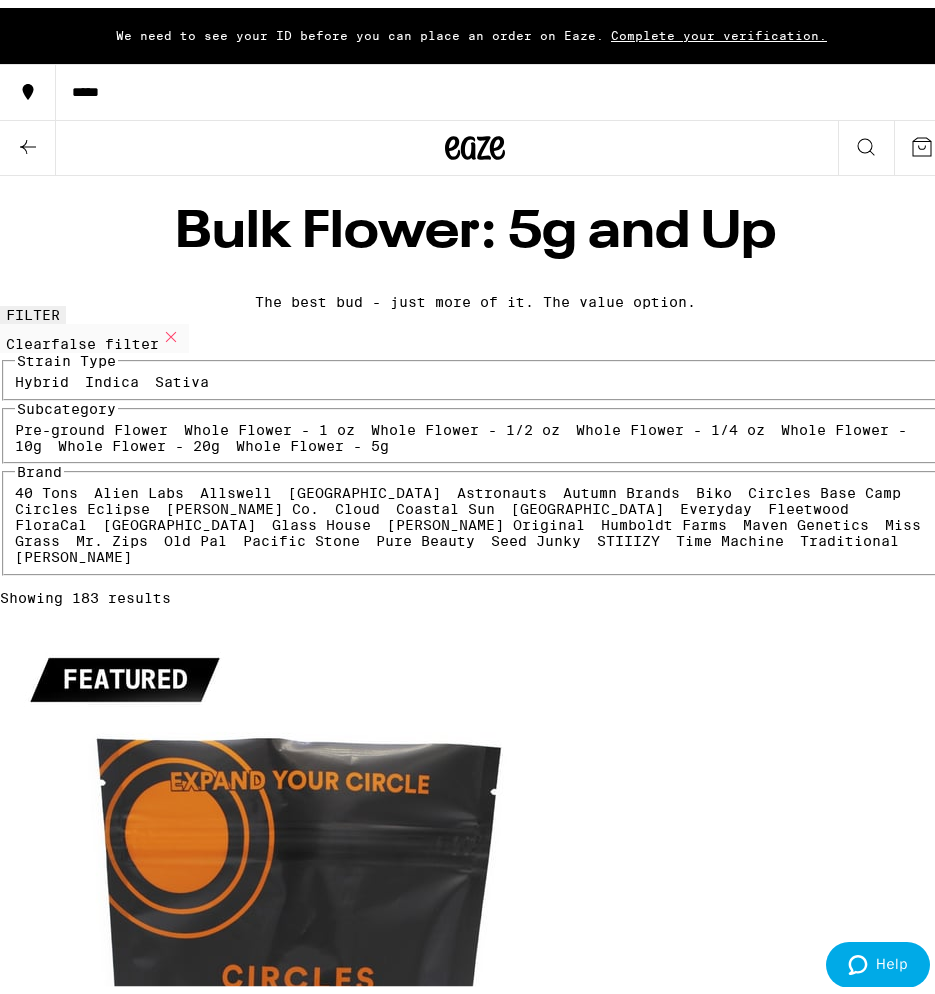 click on "Whole Flower - 1/2 oz" at bounding box center [465, 422] 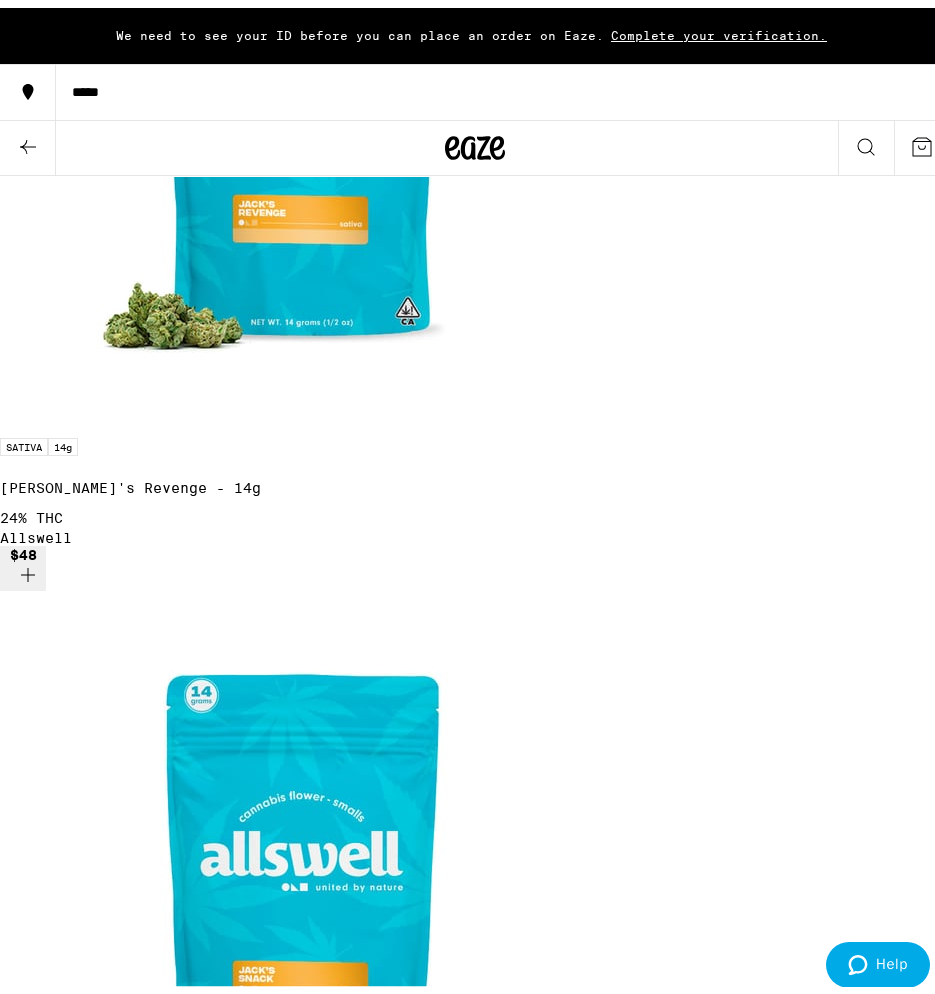scroll, scrollTop: 2352, scrollLeft: 0, axis: vertical 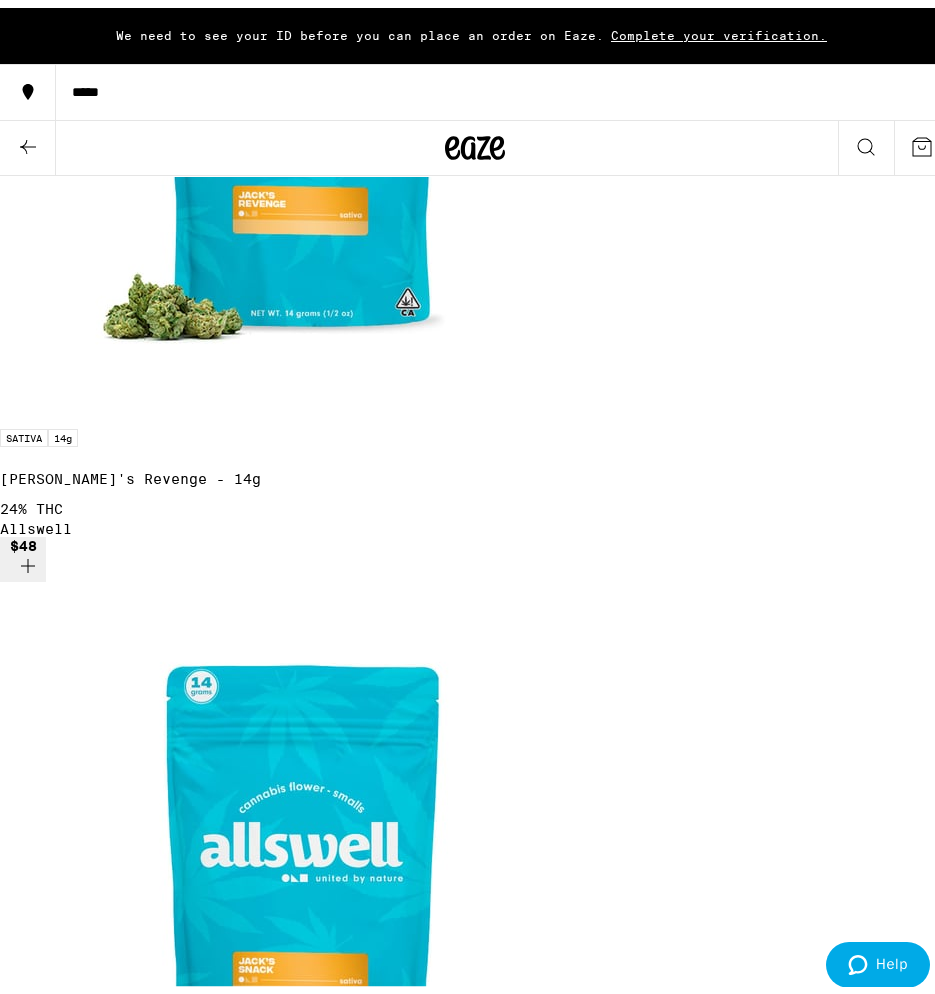 click on "Clear 1 filter Strain Type Hybrid Indica Sativa Subcategory Pre-ground Flower Whole Flower - 1 oz Whole Flower - 1/2 oz Whole Flower - 1/4 oz Whole Flower - 10g Whole Flower - 20g Whole Flower - 5g Brand 40 Tons Alien Labs Allswell Almora Farm Astronauts Autumn Brands Biko Circles Base Camp Circles Eclipse Claybourne Co. Cloud Coastal Sun Ember Valley Everyday Fleetwood FloraCal Fog City Farms Glass House Henry's Original Humboldt Farms Maven Genetics Miss Grass Mr. Zips Old Pal Pacific Stone Pure Beauty Seed Junky STIIIZY Time Machine Traditional Yada Yada" at bounding box center (475, -1894) 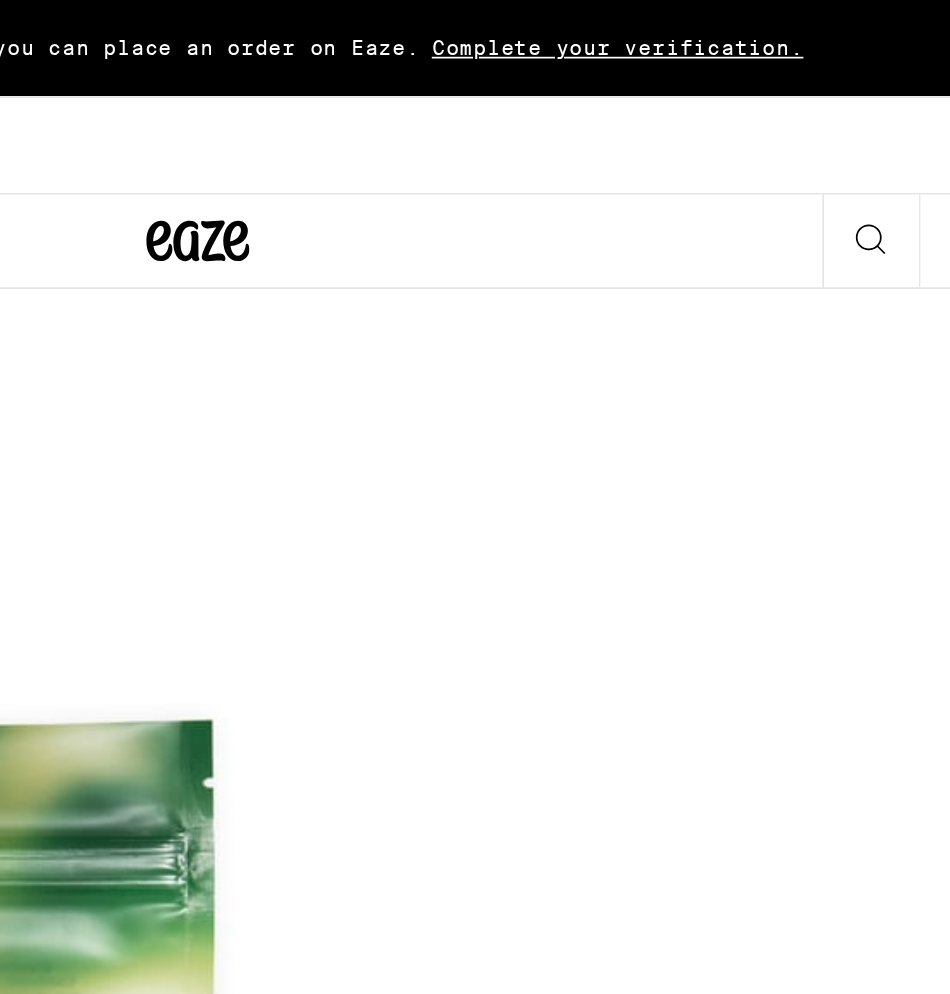 scroll, scrollTop: 11029, scrollLeft: 0, axis: vertical 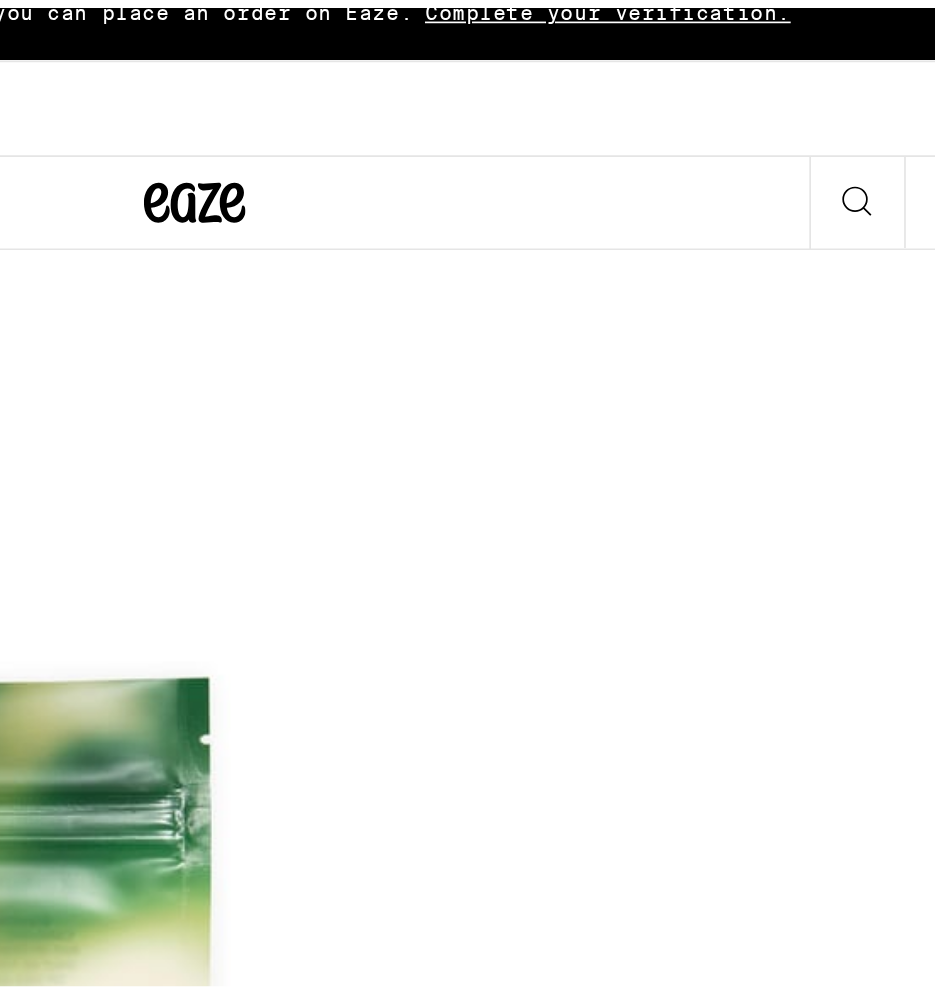 click 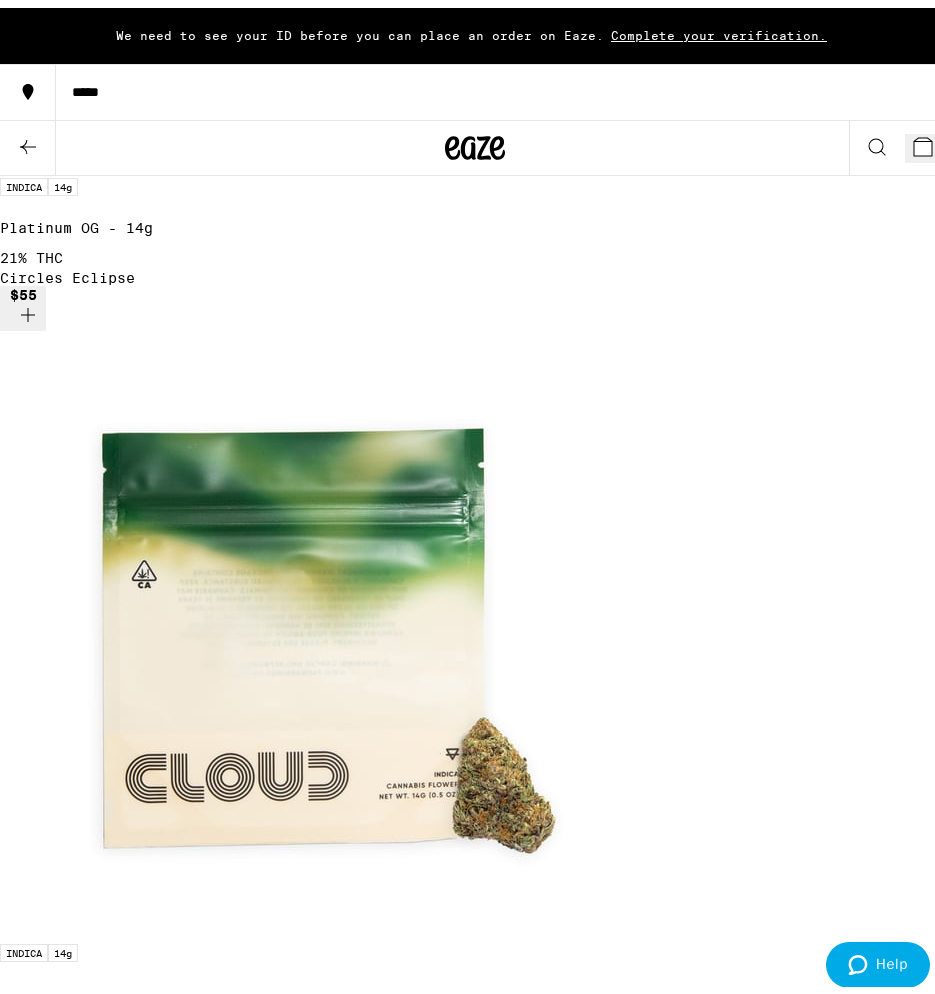 click 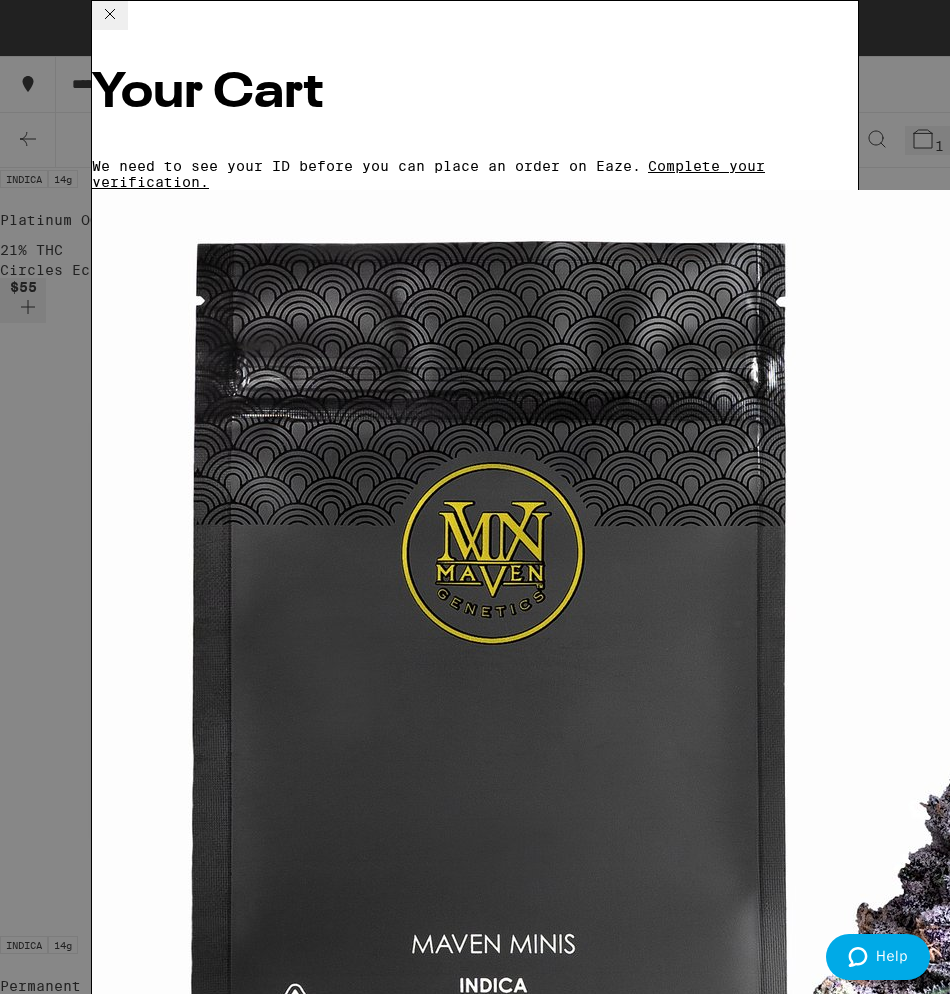 click 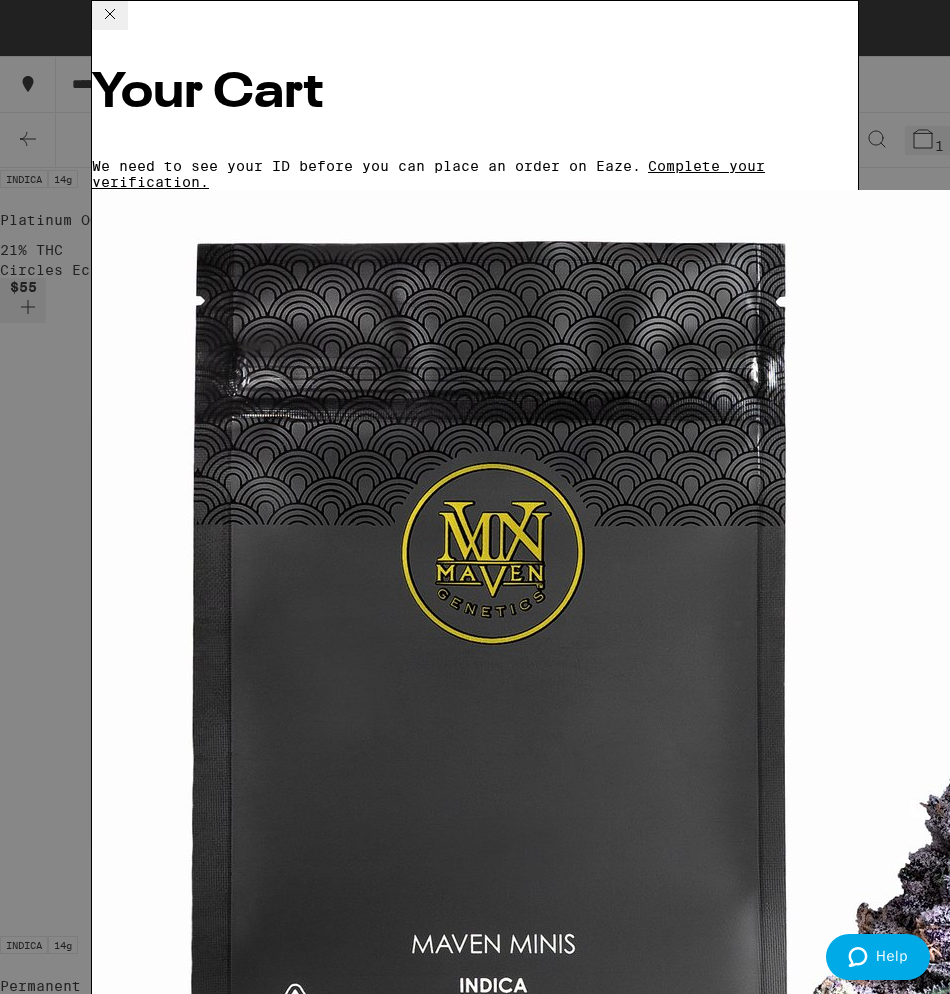 click on "Apply Promo" at bounding box center (147, 4906) 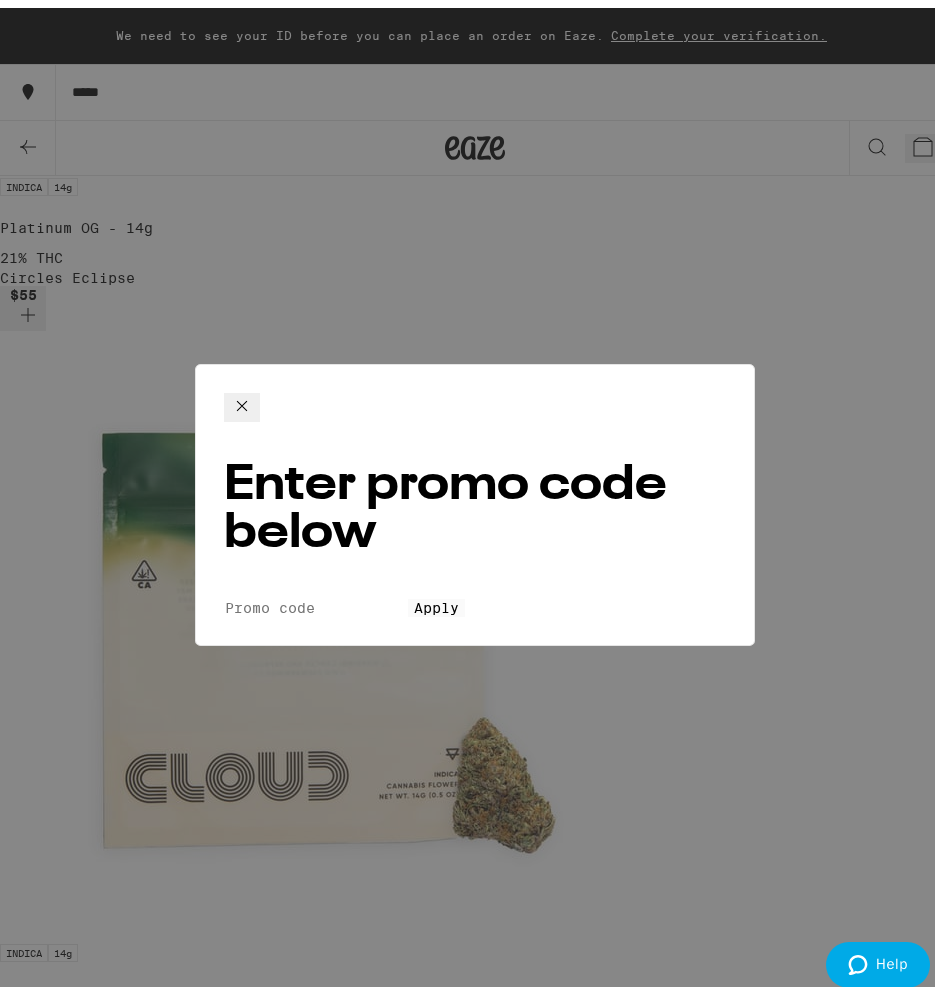 click 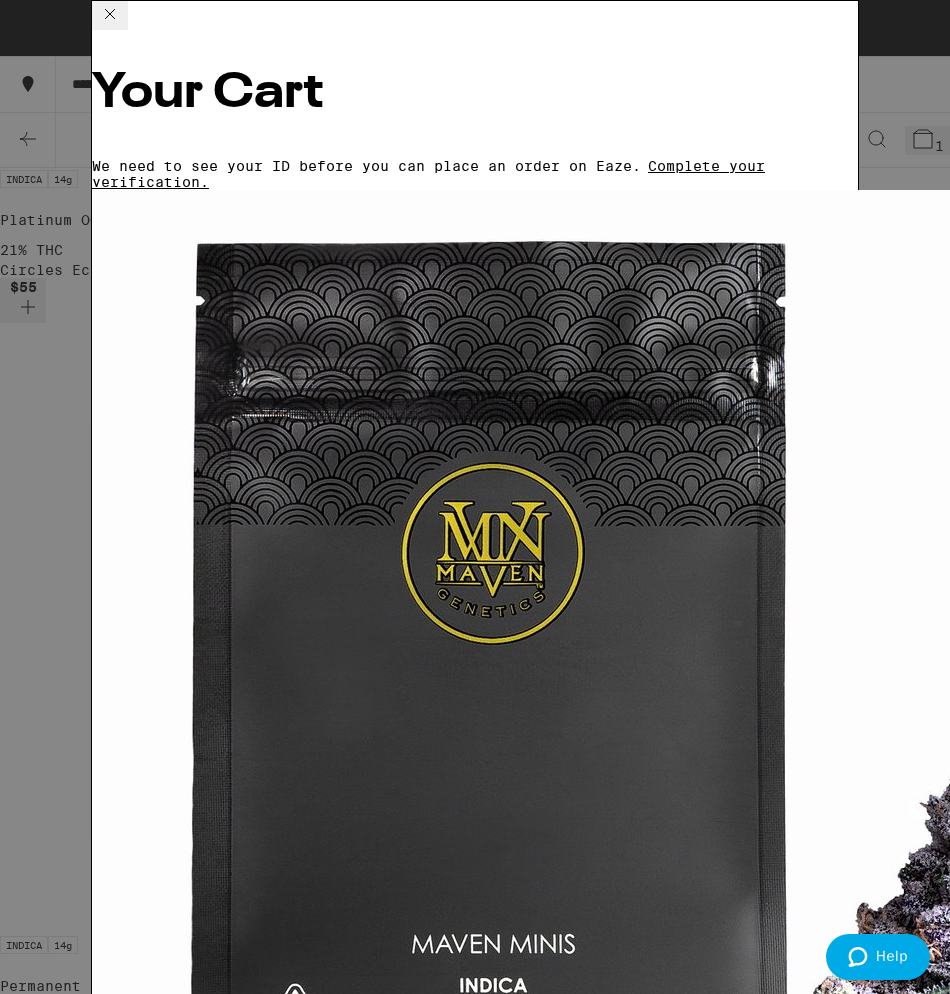 click on "Checkout" at bounding box center [245, 9600] 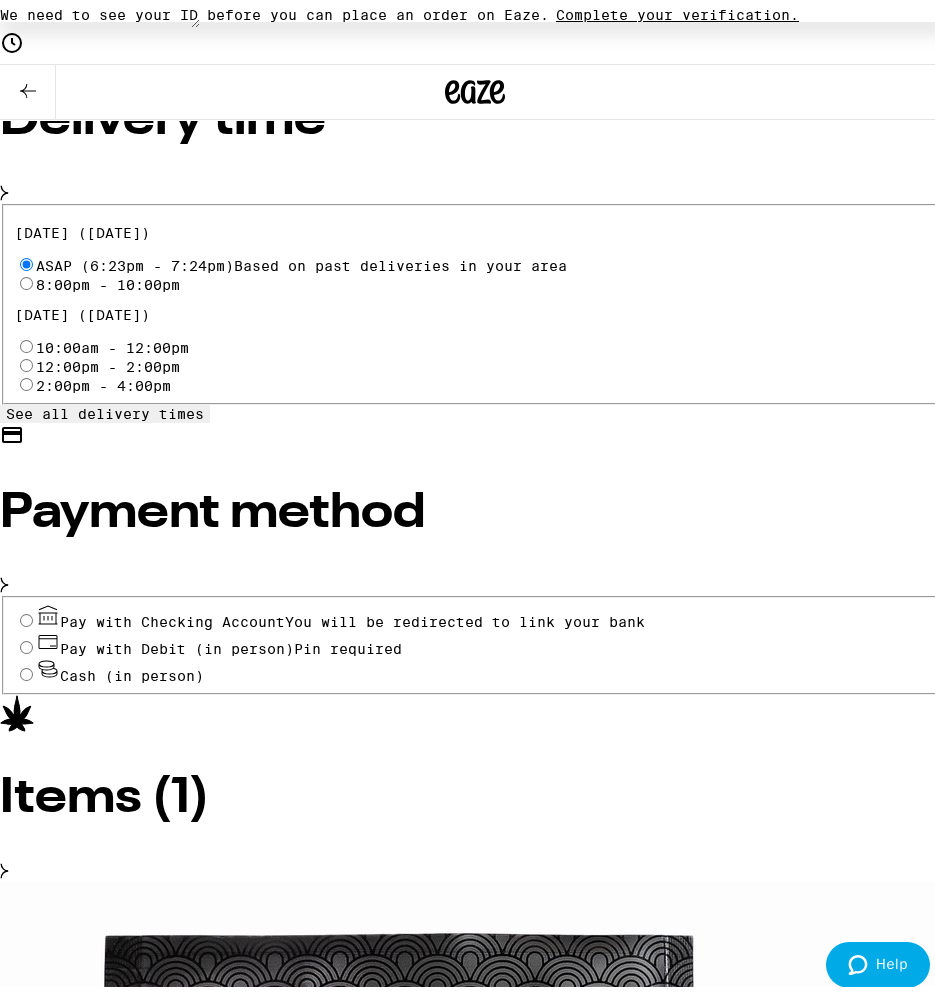 scroll, scrollTop: 694, scrollLeft: 0, axis: vertical 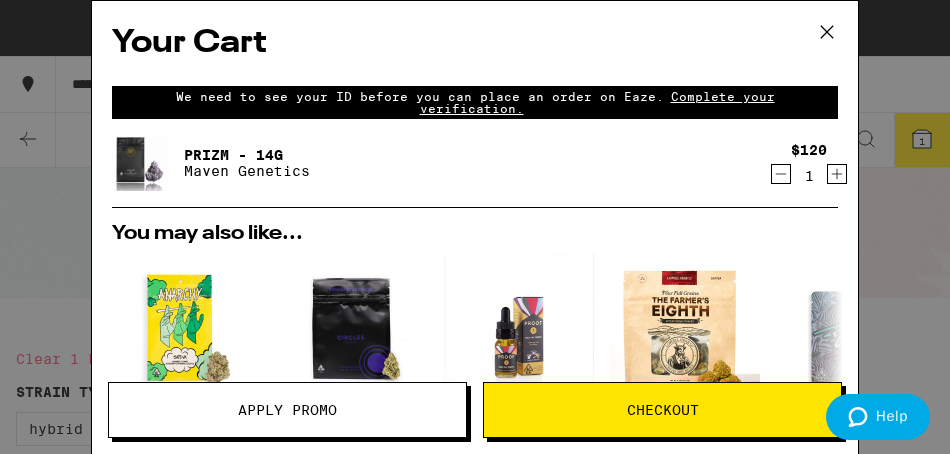 click on "Checkout" at bounding box center [662, 410] 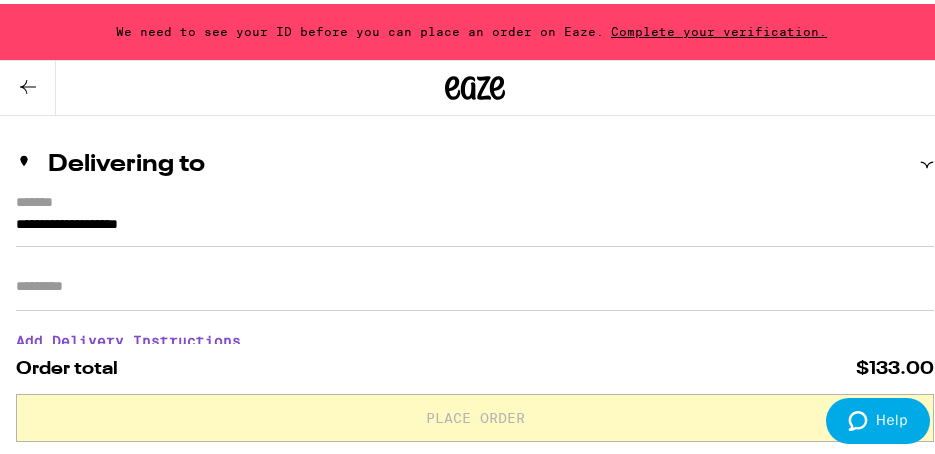 scroll, scrollTop: 203, scrollLeft: 0, axis: vertical 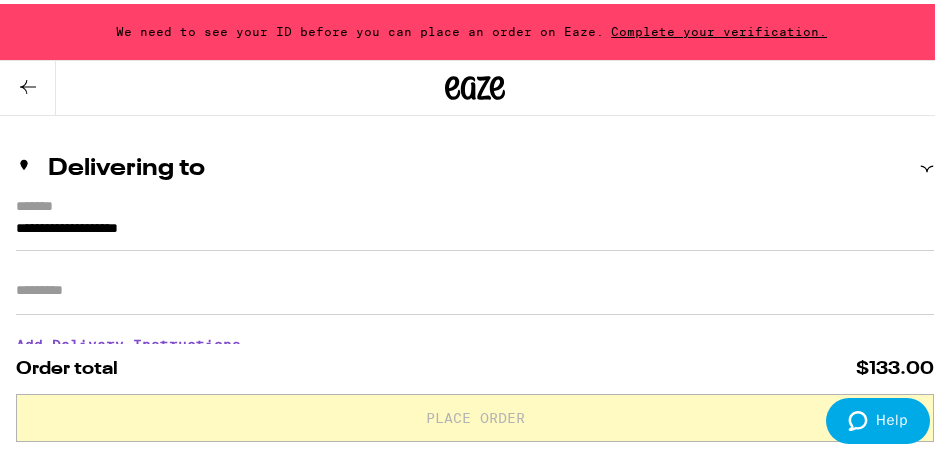 click on "**********" at bounding box center [475, 230] 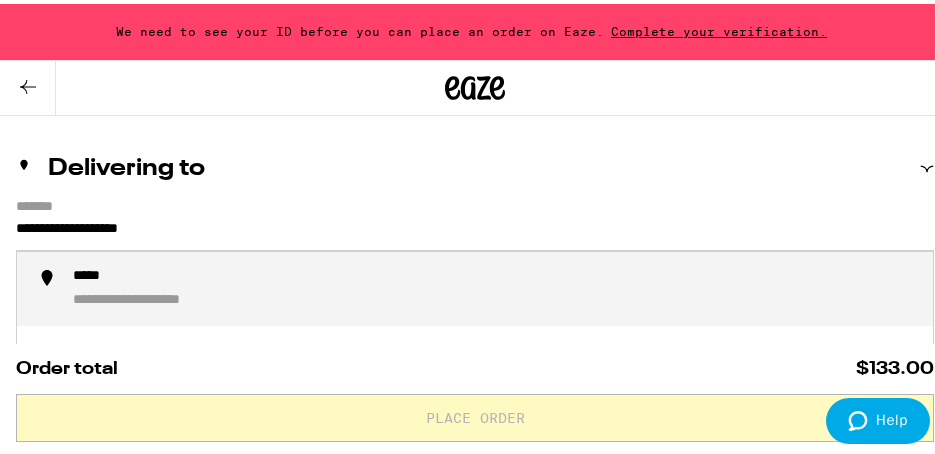 click on "**********" at bounding box center [475, 230] 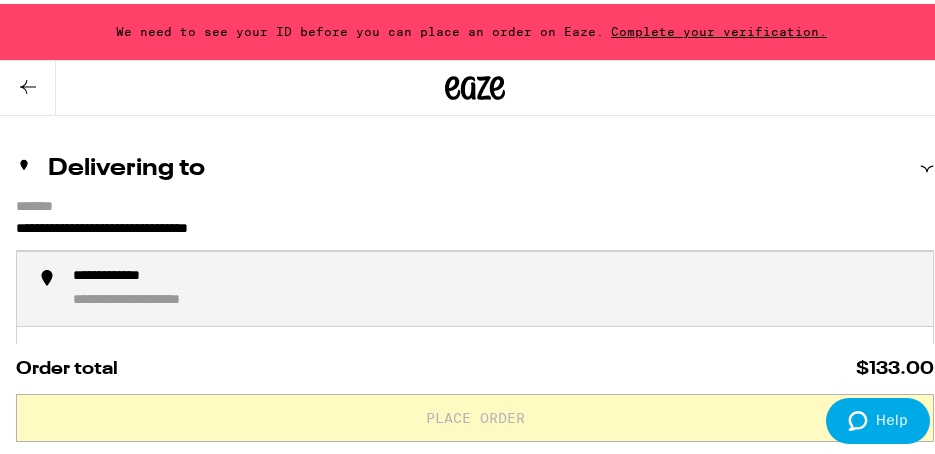 click on "**********" at bounding box center [132, 273] 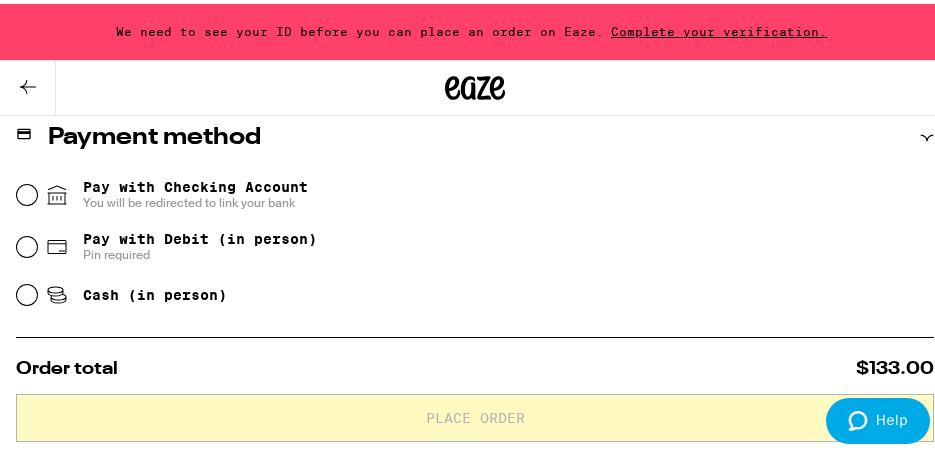 scroll, scrollTop: 858, scrollLeft: 0, axis: vertical 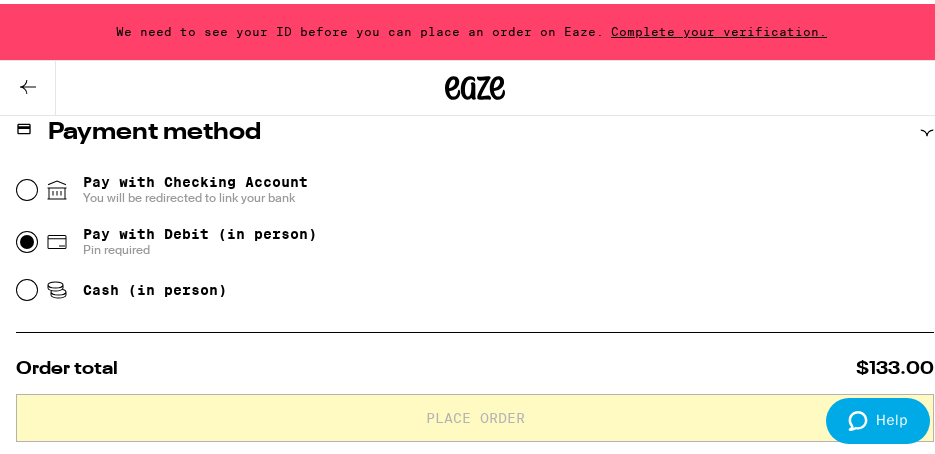 click on "Pay with Debit (in person) Pin required" at bounding box center (27, 238) 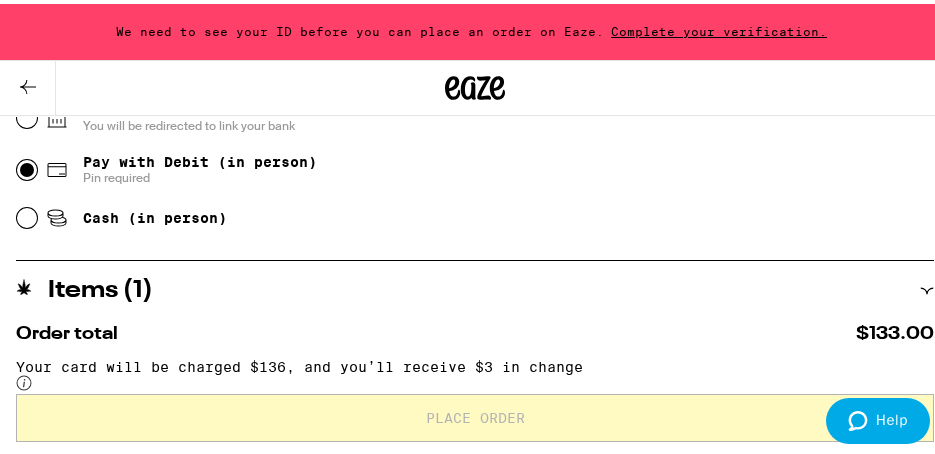 scroll, scrollTop: 0, scrollLeft: 0, axis: both 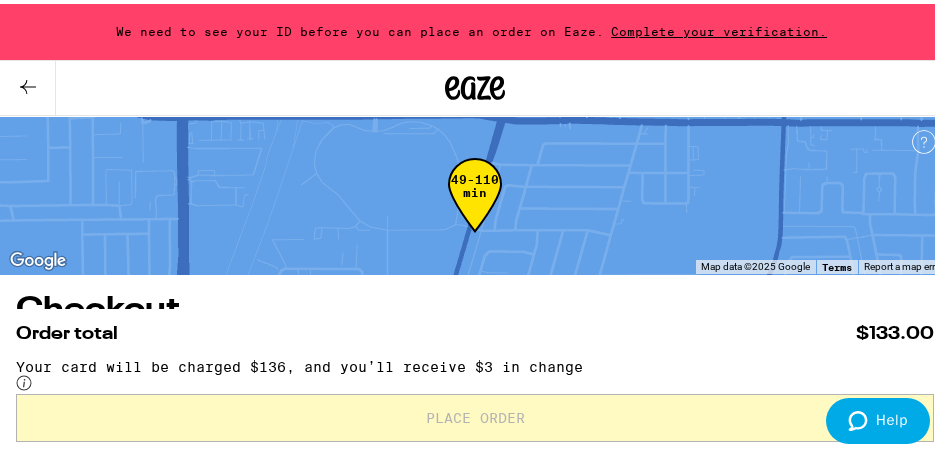 click on "Complete your verification." at bounding box center [719, 27] 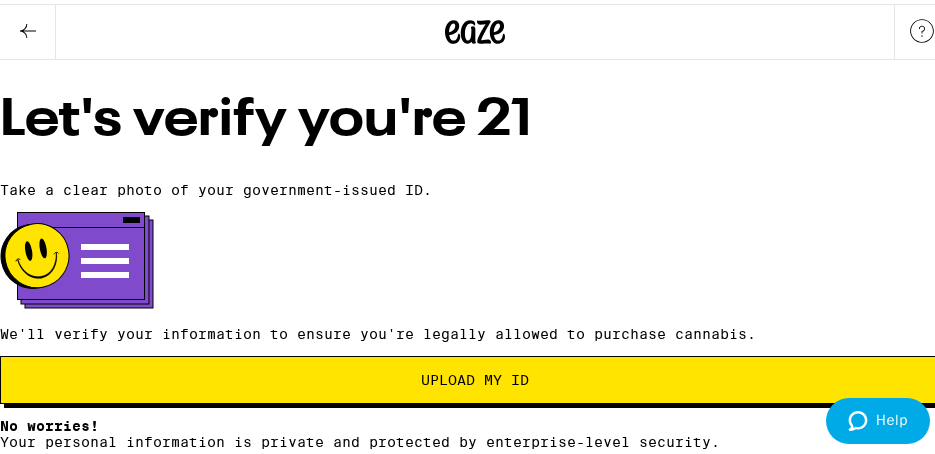 scroll, scrollTop: 133, scrollLeft: 0, axis: vertical 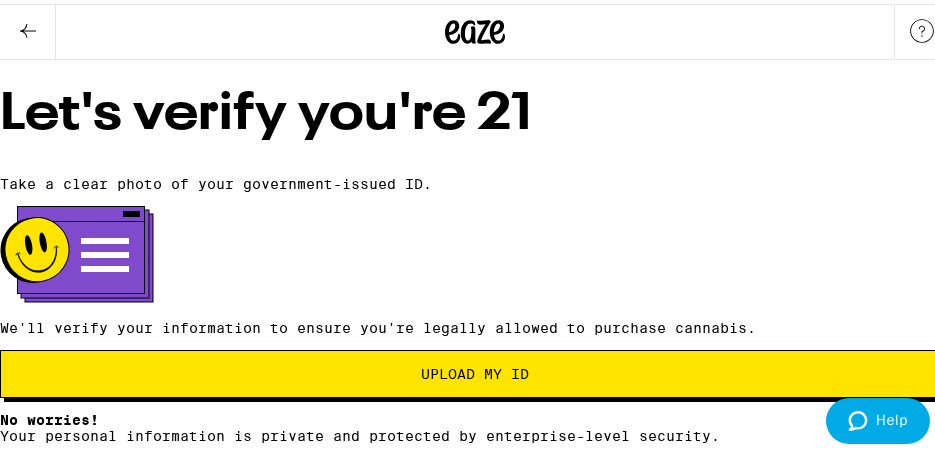 click on "Upload my ID" at bounding box center (475, 370) 